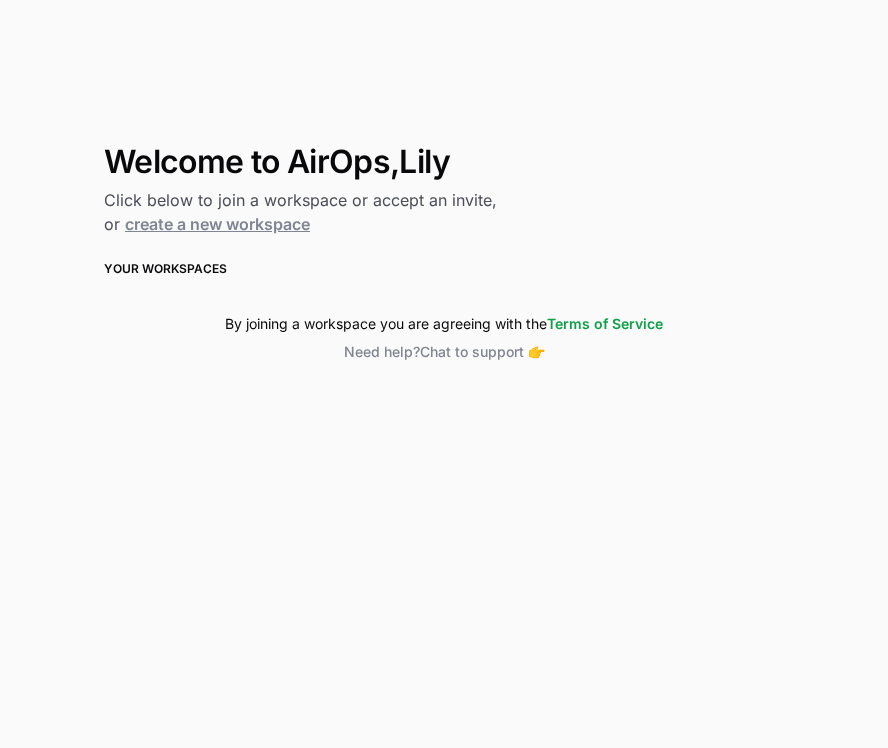 scroll, scrollTop: 0, scrollLeft: 0, axis: both 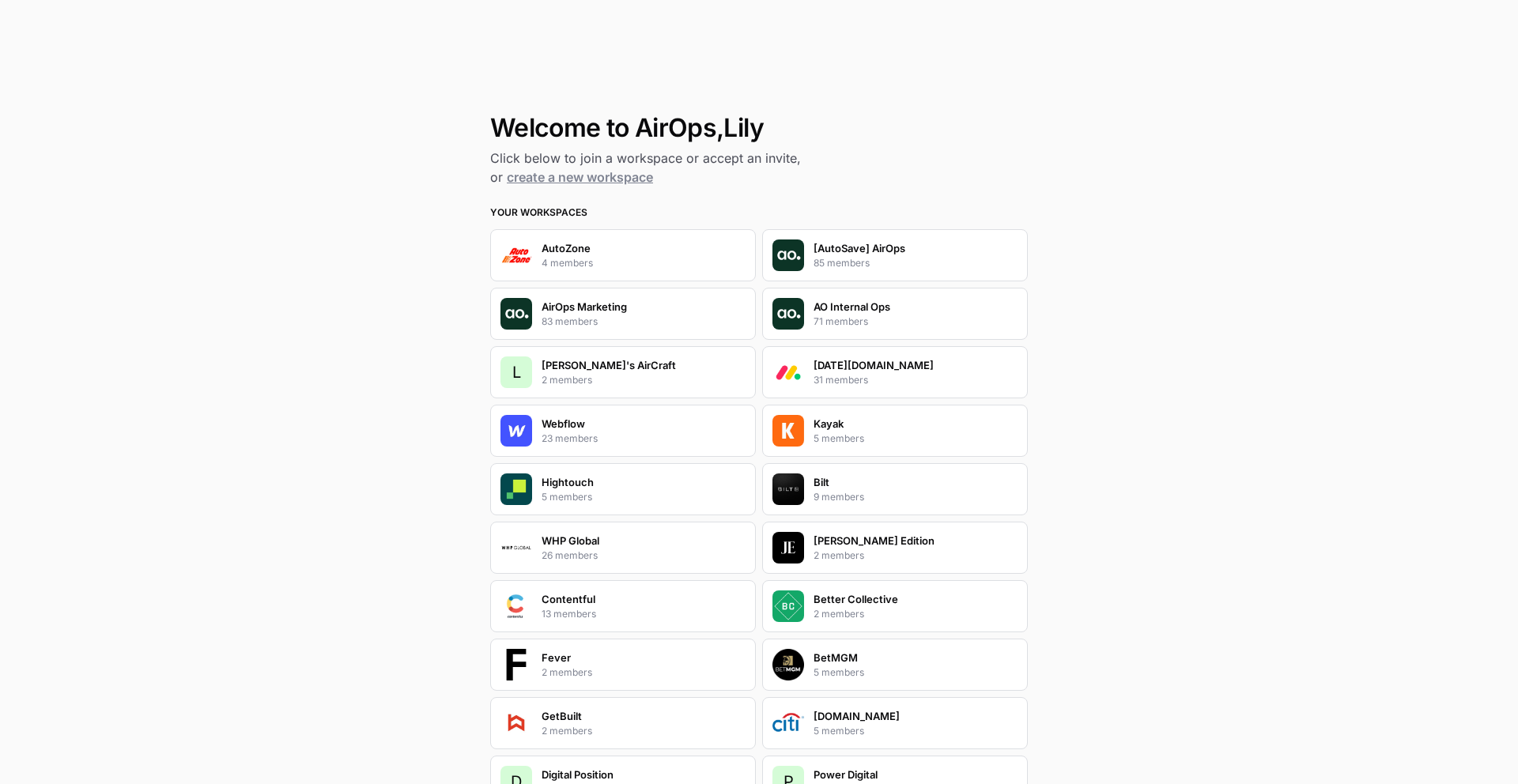 click on "L Lily's AirCraft 2 members" at bounding box center [623, 372] 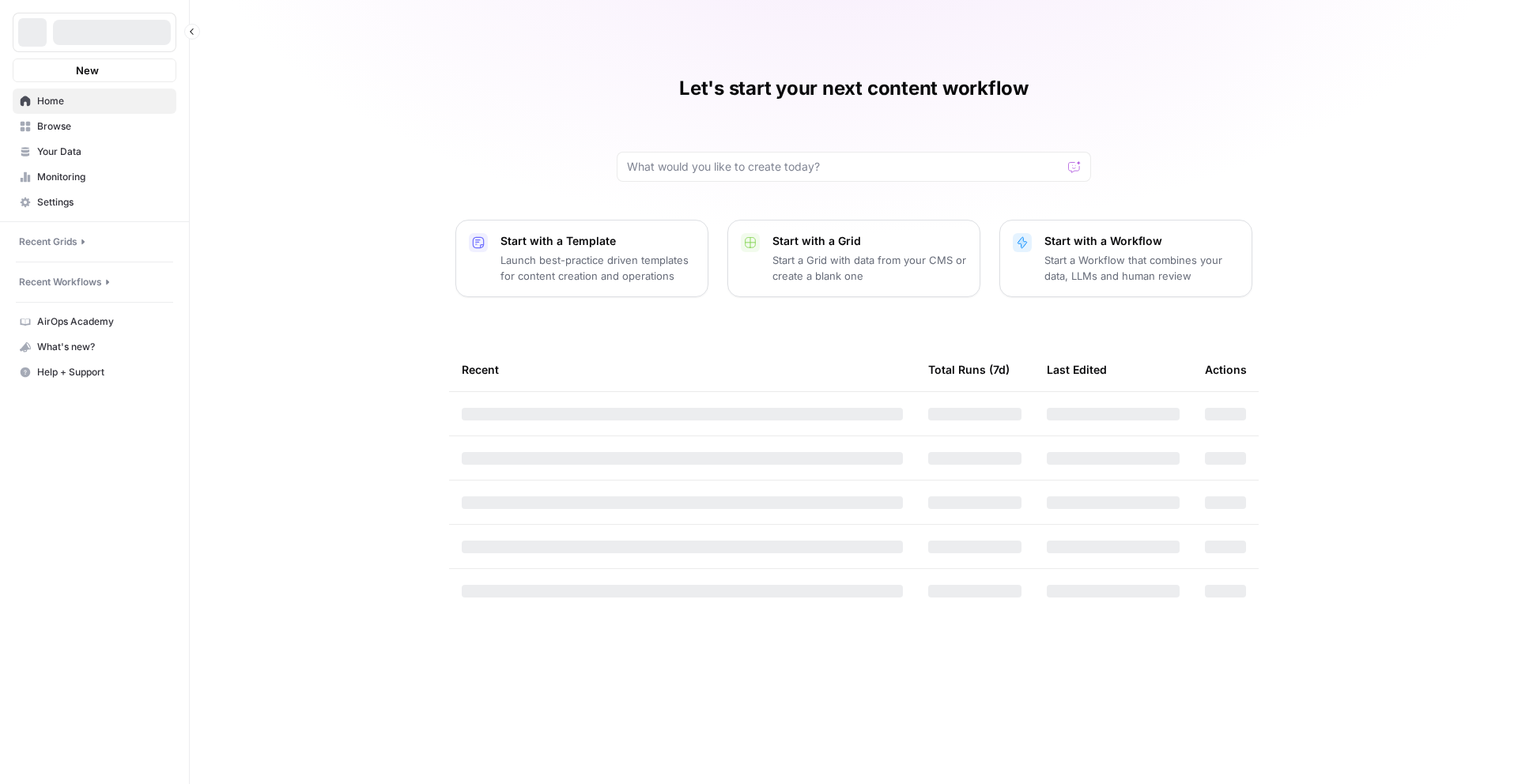 scroll, scrollTop: 0, scrollLeft: 0, axis: both 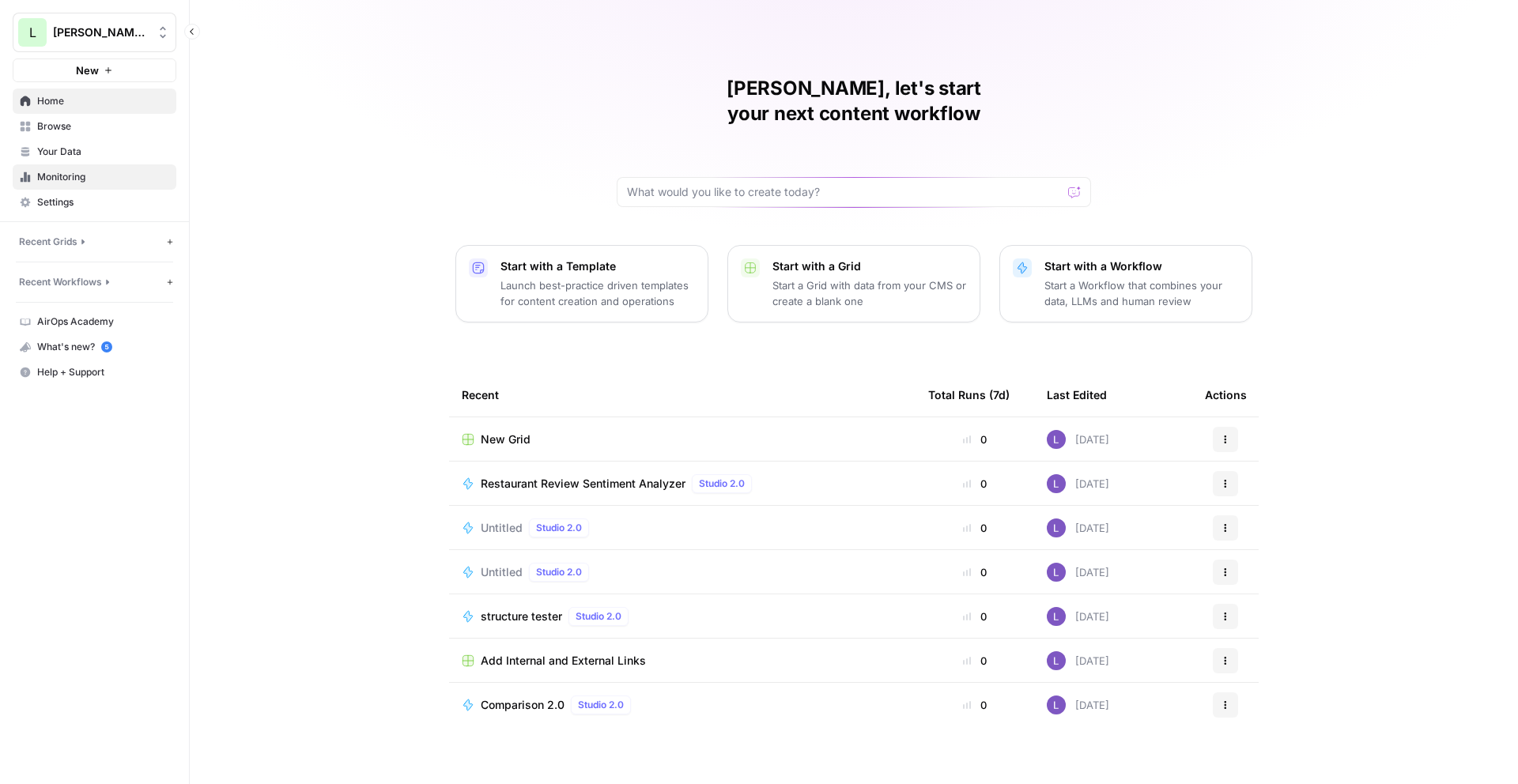click on "Monitoring" at bounding box center (103, 177) 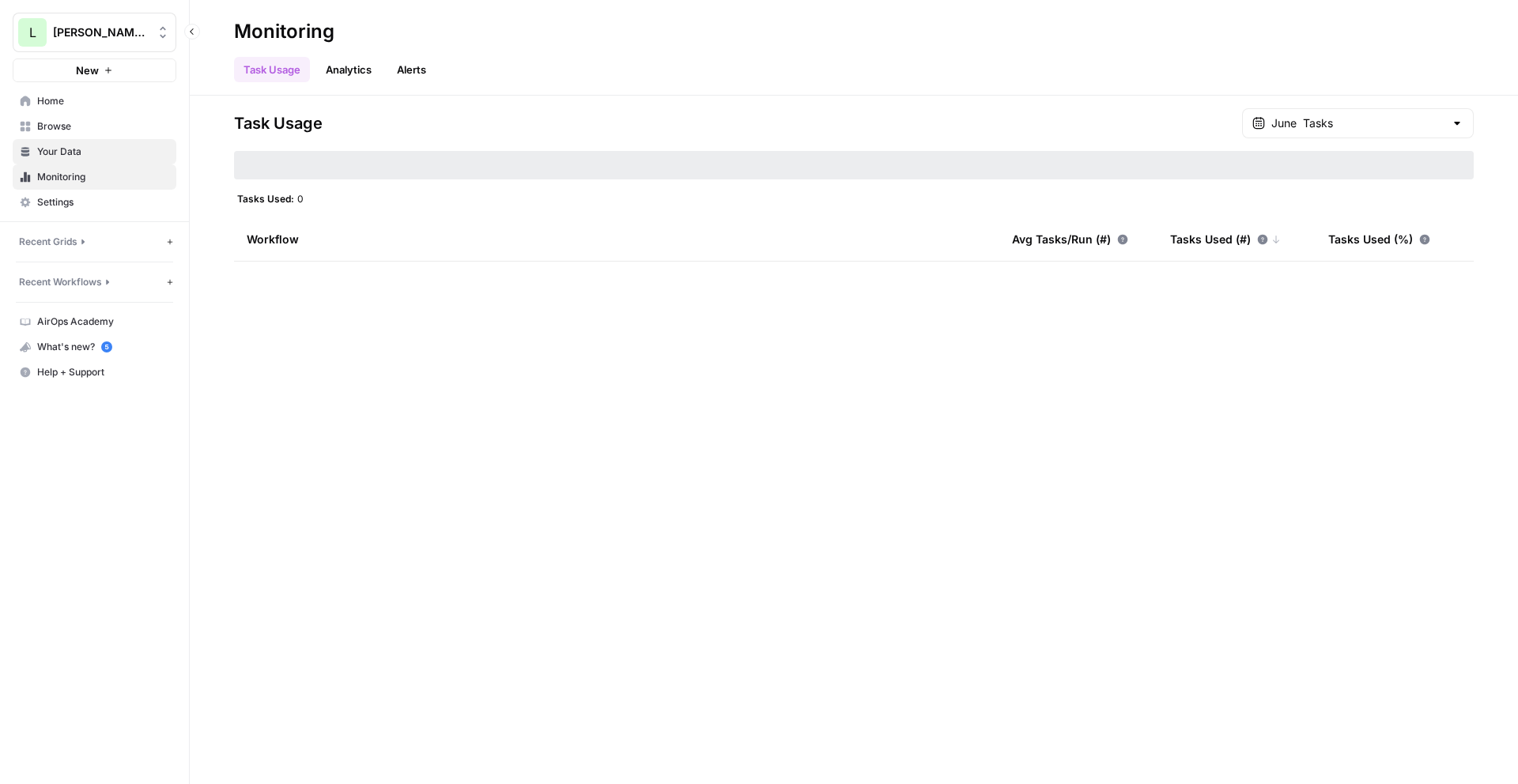 click on "Your Data" at bounding box center (103, 152) 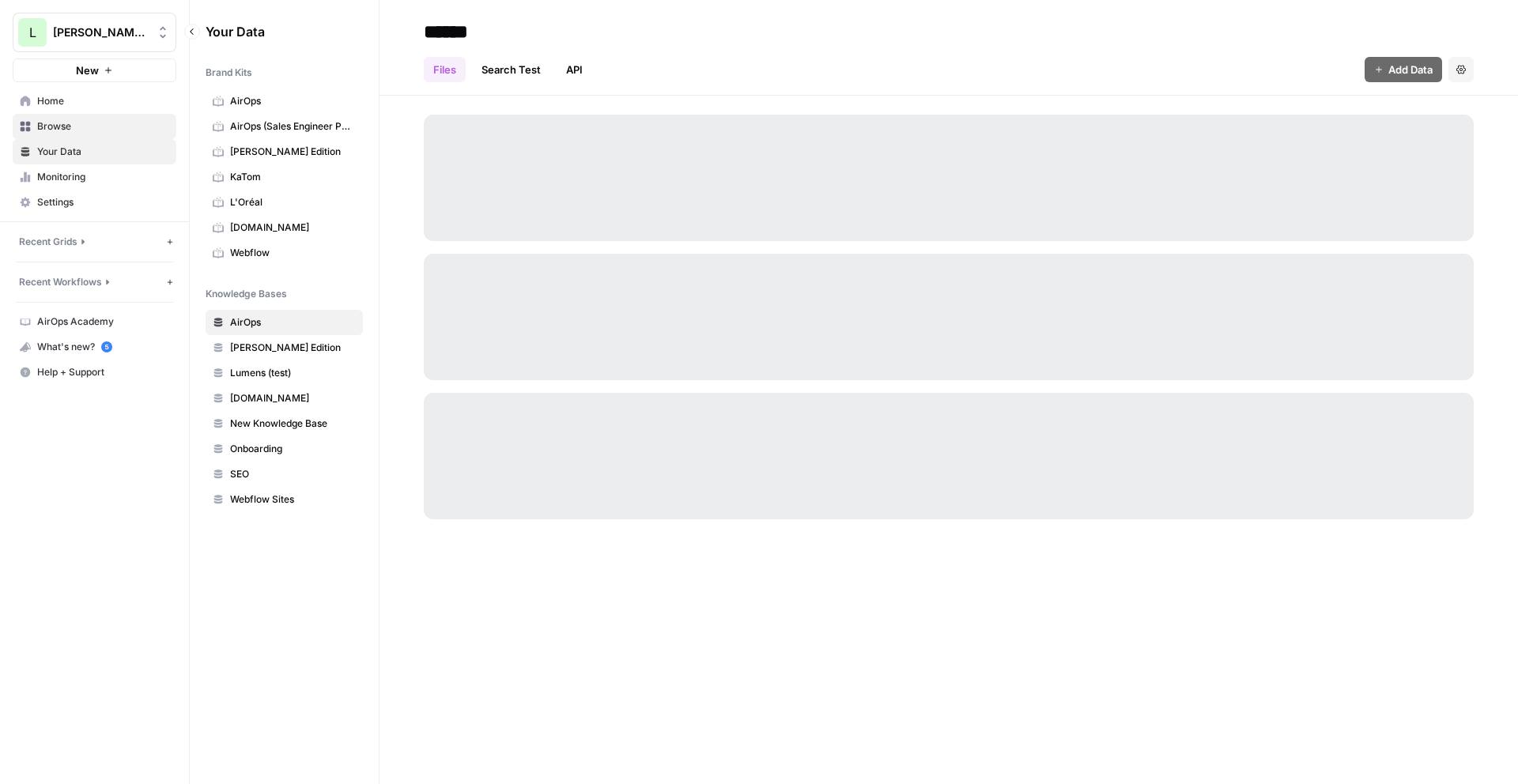 click on "Browse" at bounding box center [103, 126] 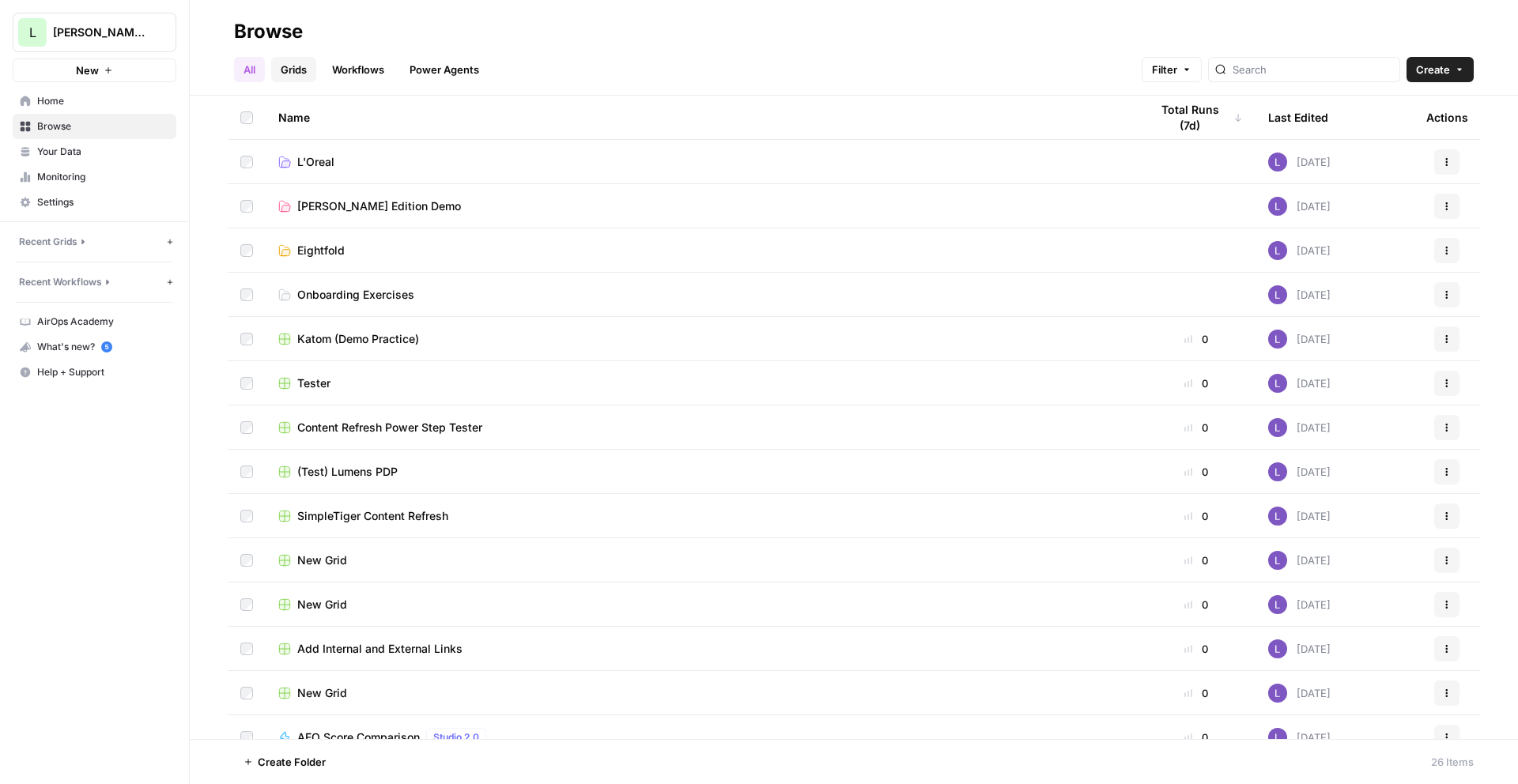 click on "Grids" at bounding box center (293, 70) 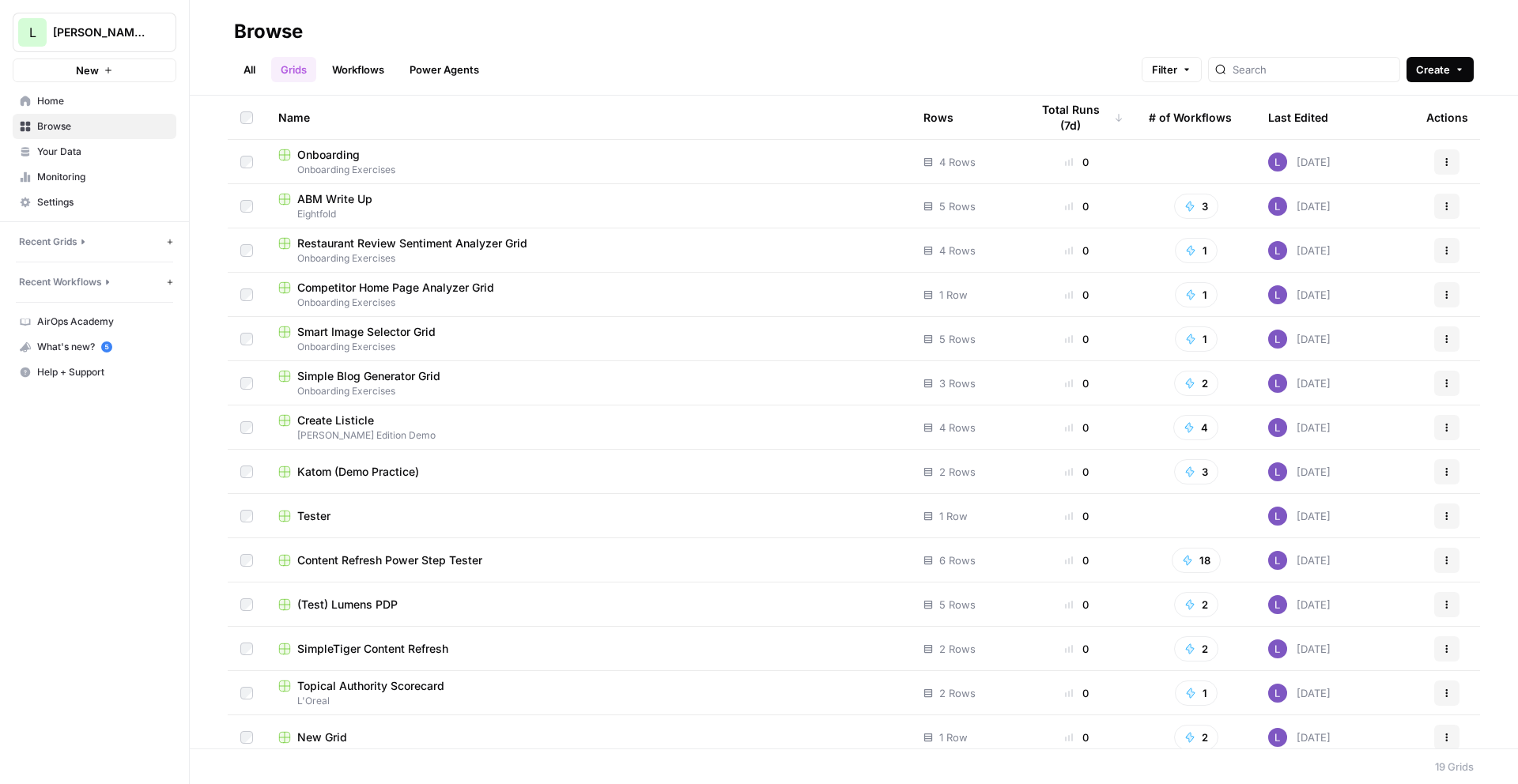 click on "Create" at bounding box center [1433, 70] 